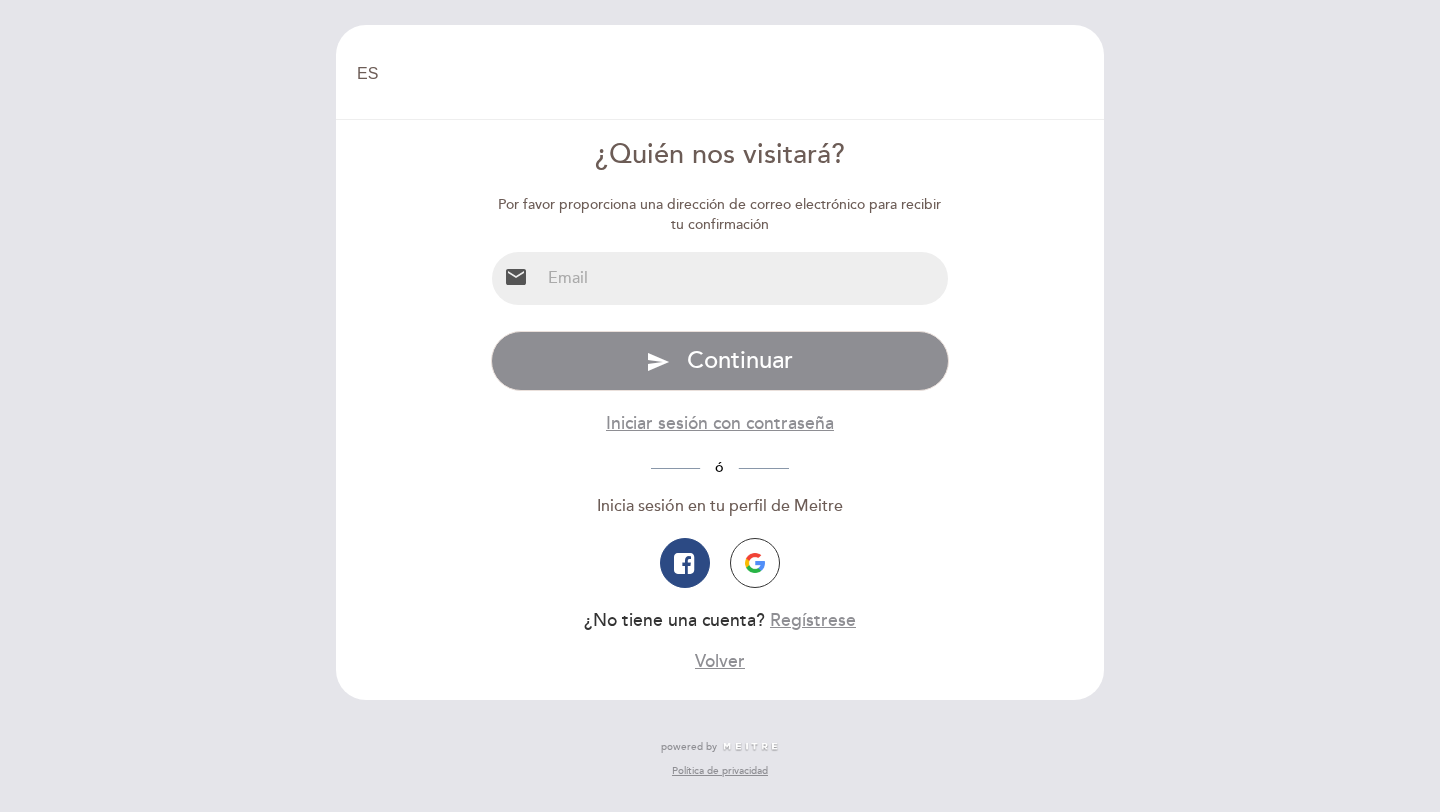 select on "es" 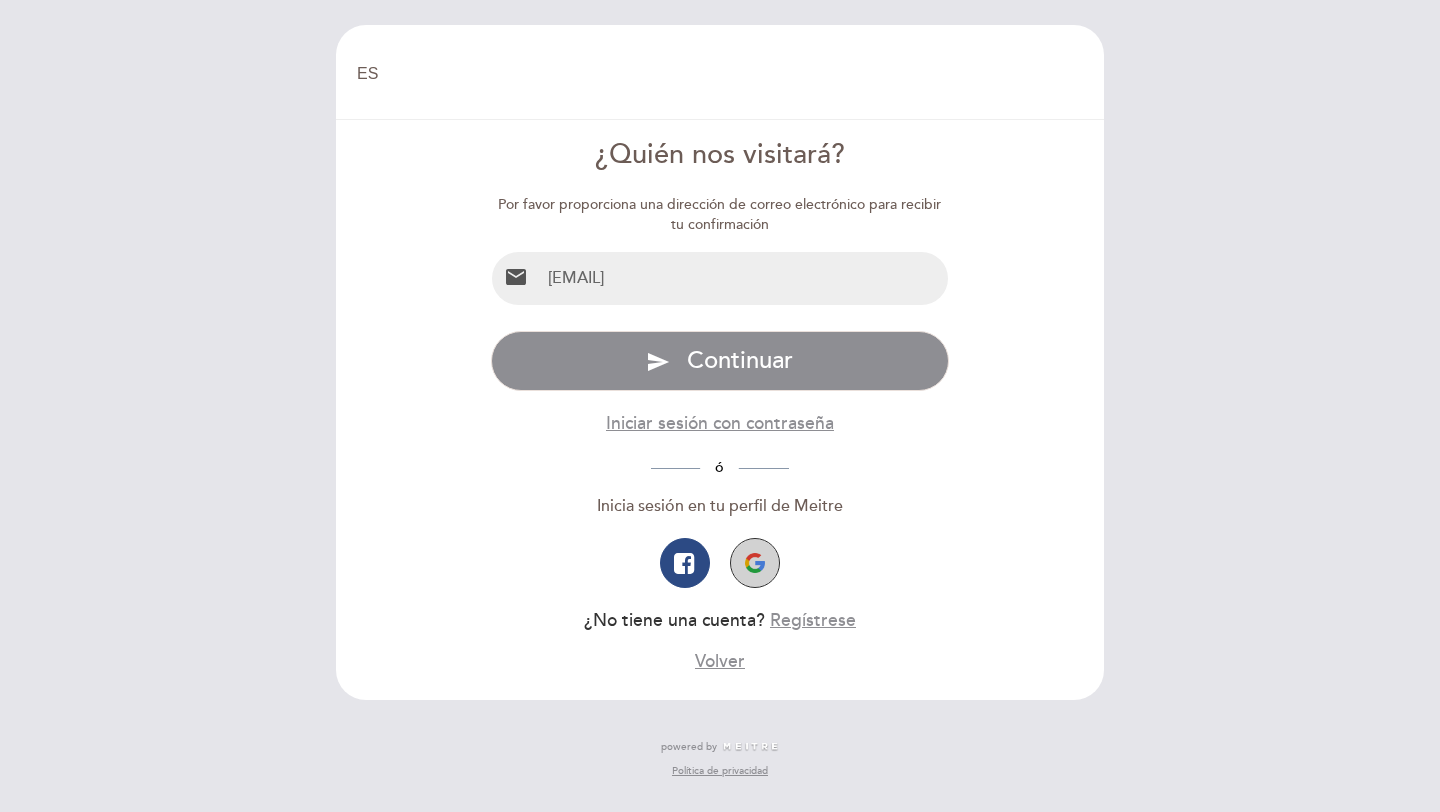 click at bounding box center [755, 563] 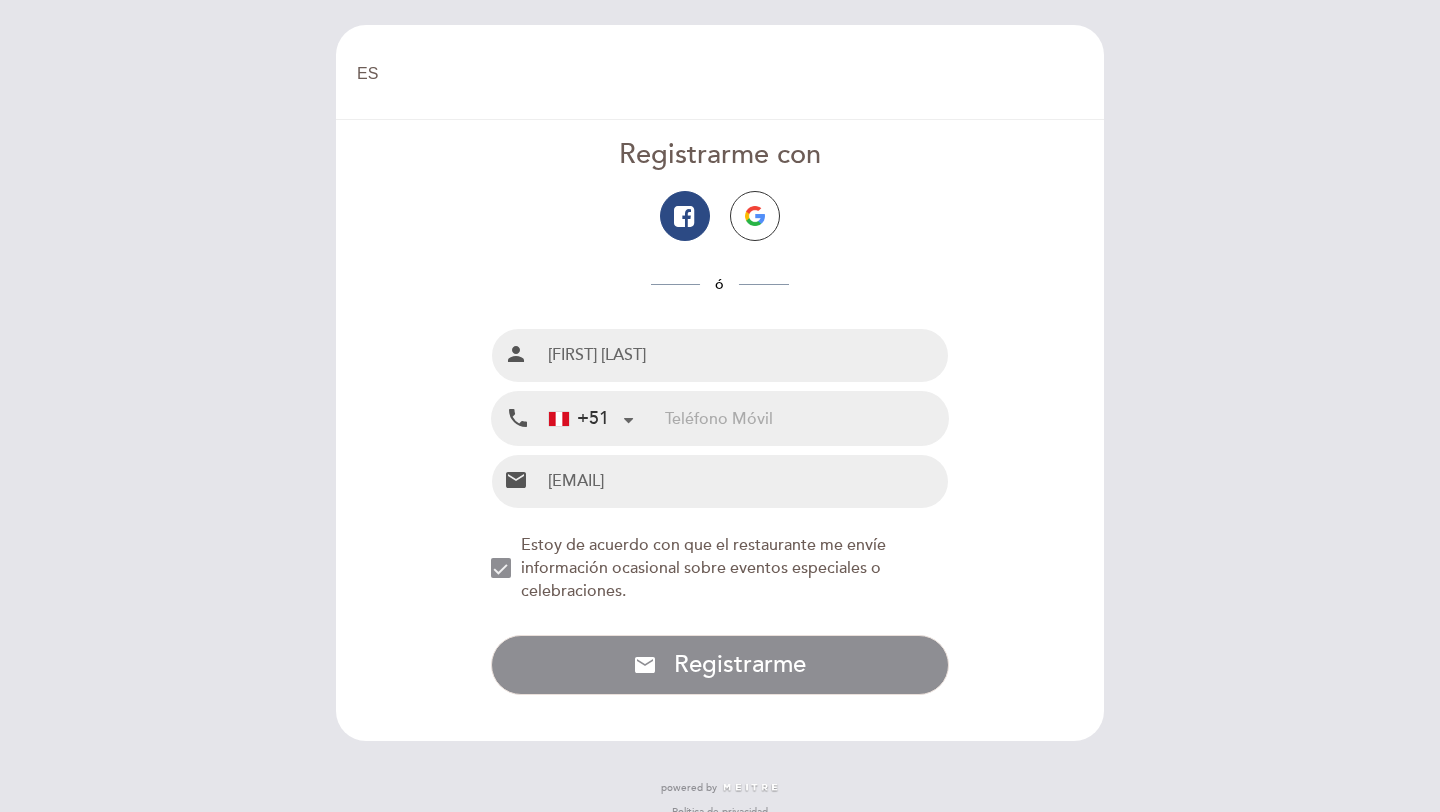 click at bounding box center [806, 418] 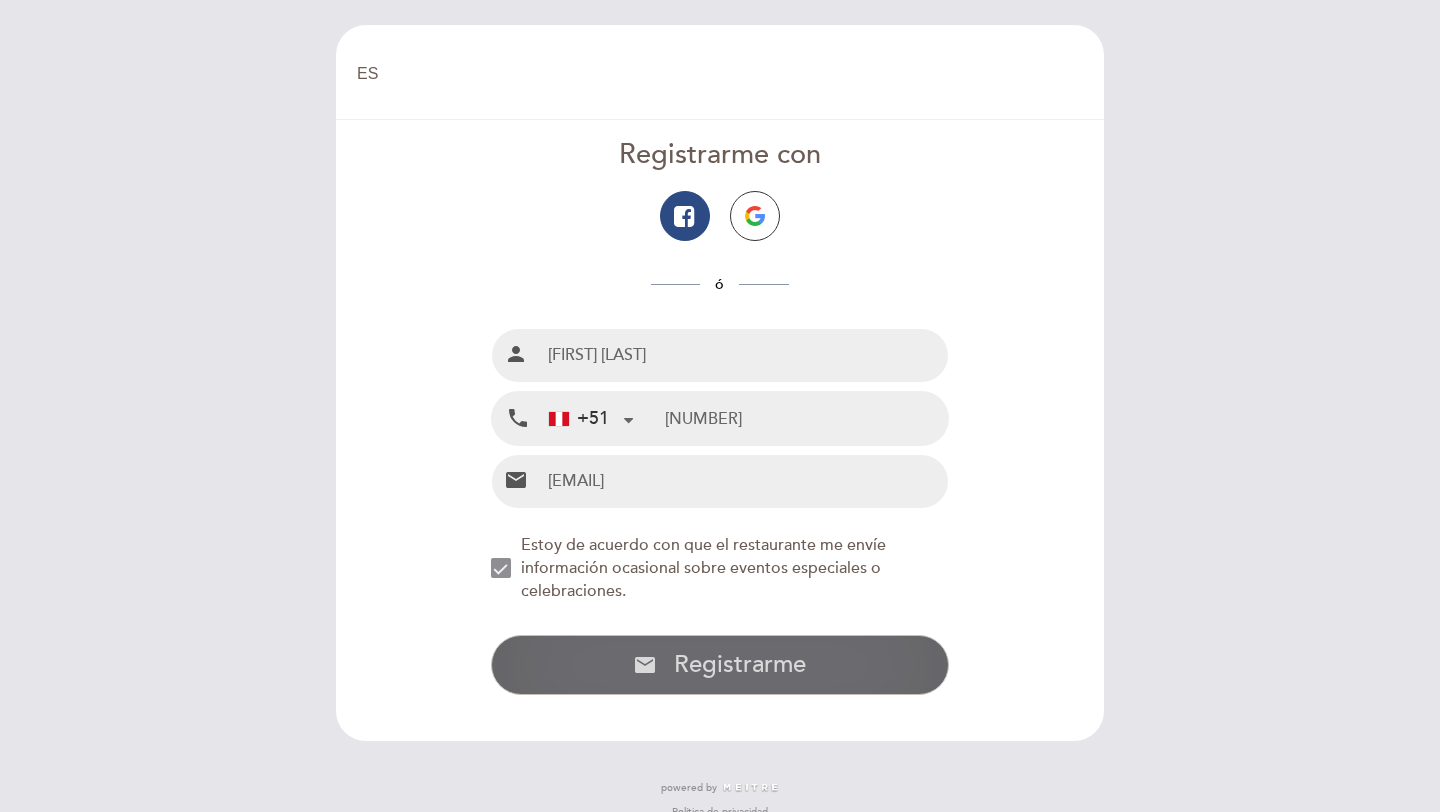 type on "993676317" 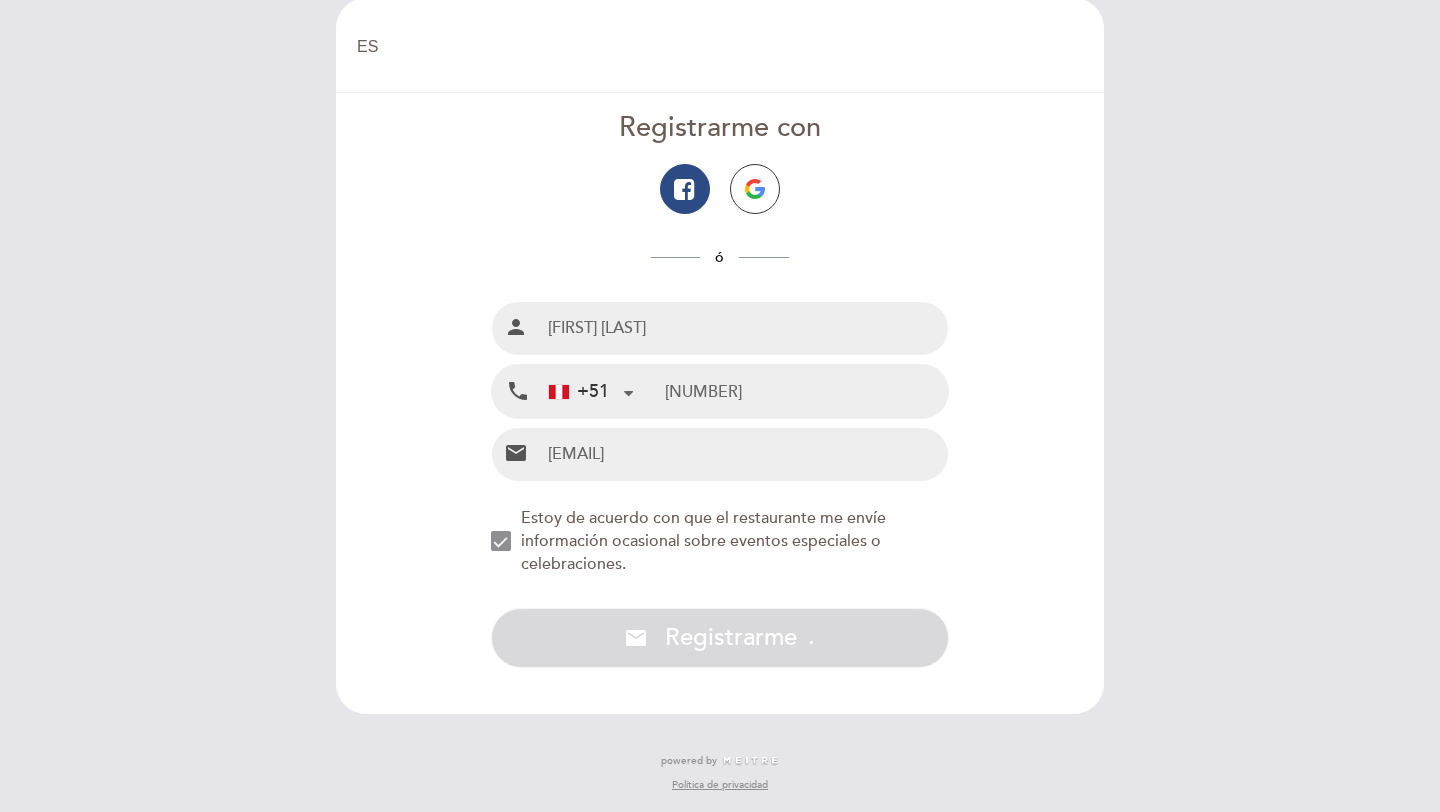 scroll, scrollTop: 0, scrollLeft: 0, axis: both 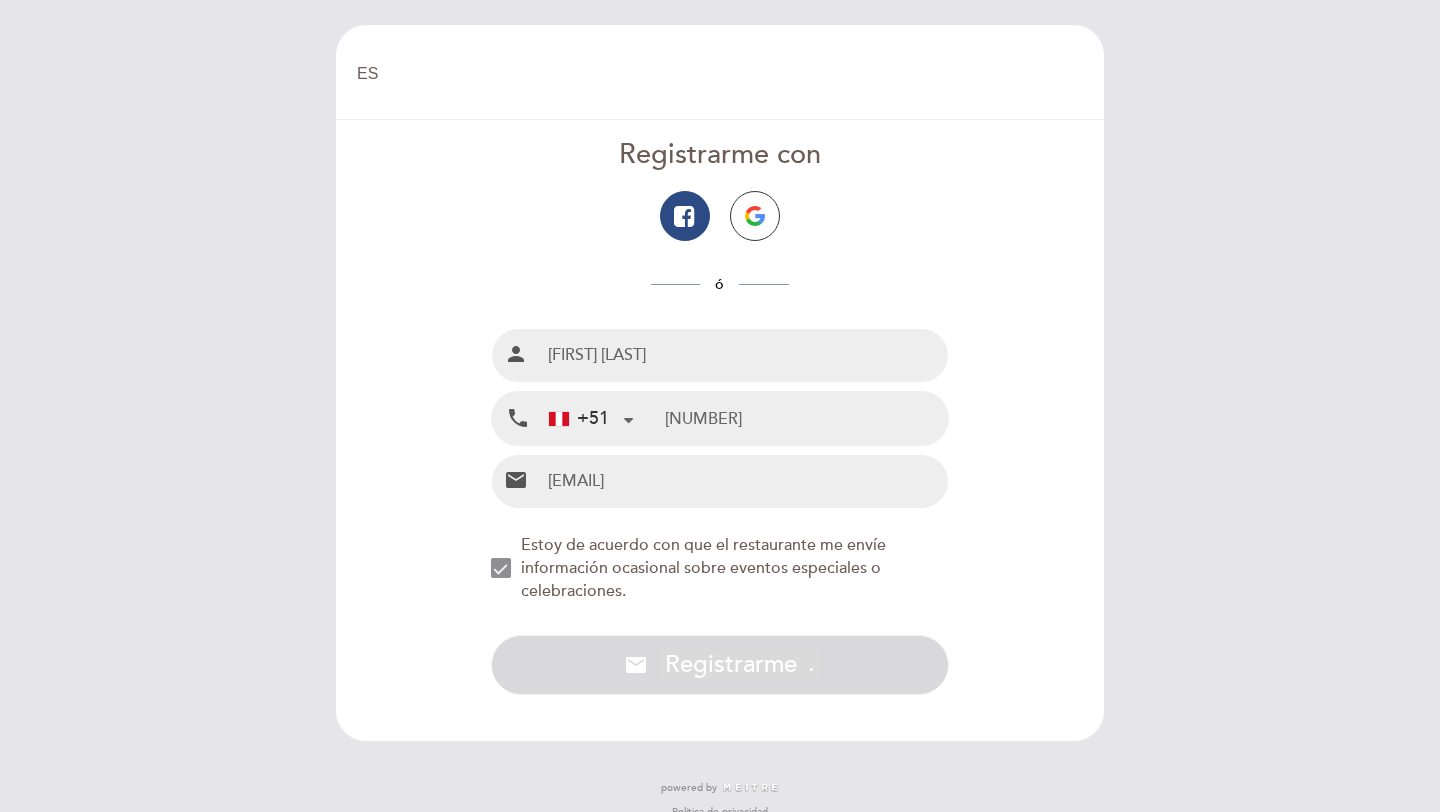 click on "993676317" at bounding box center [806, 418] 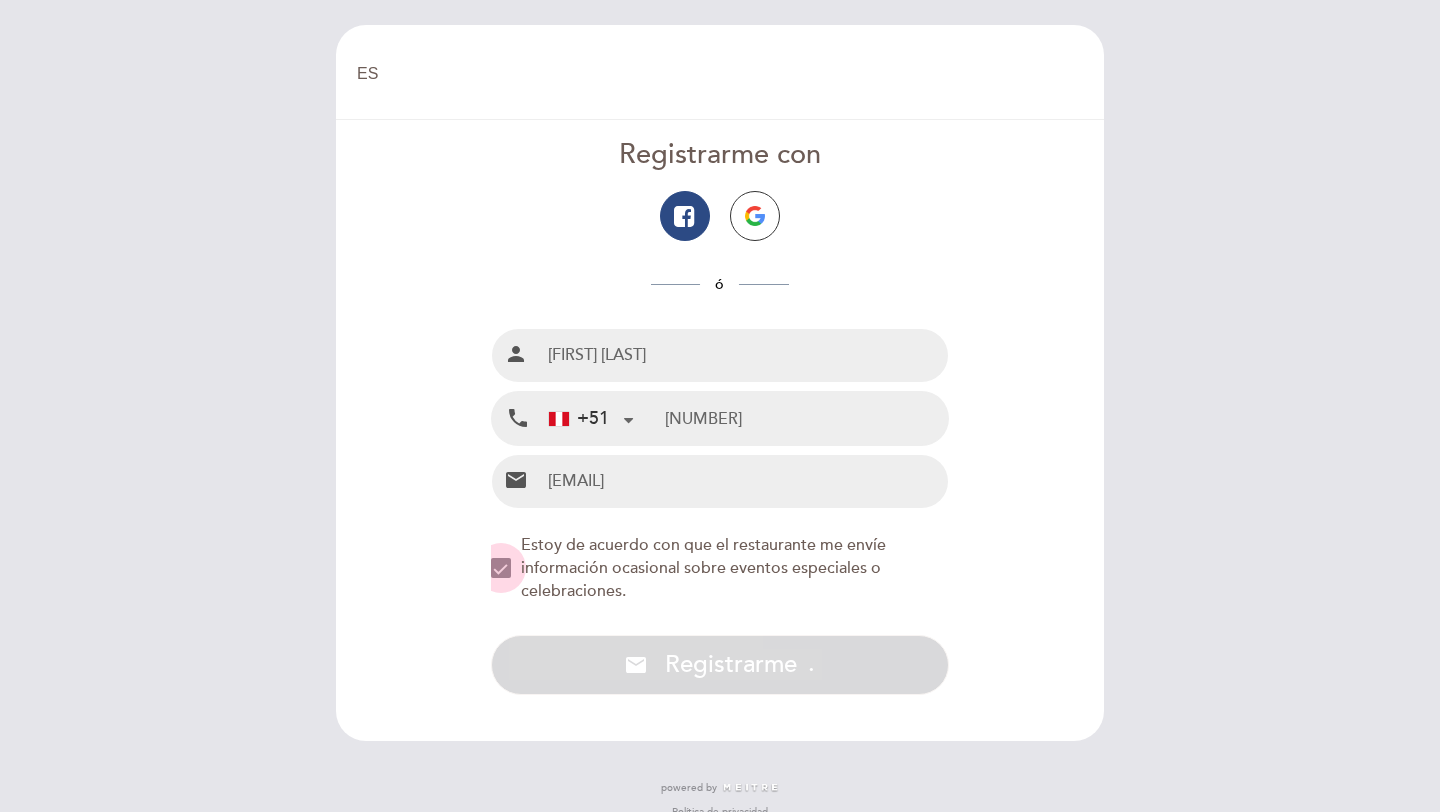 click at bounding box center [501, 568] 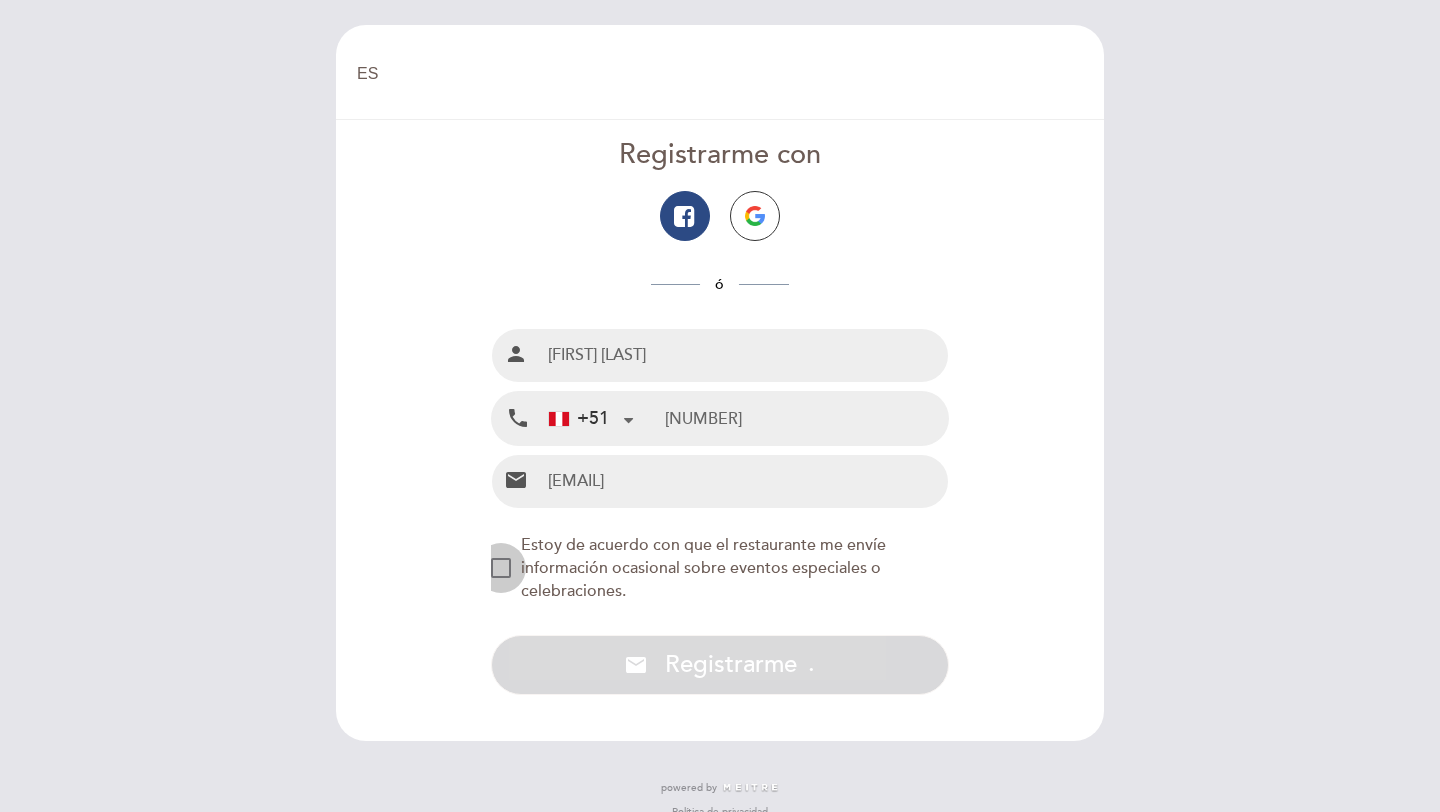 click at bounding box center (501, 568) 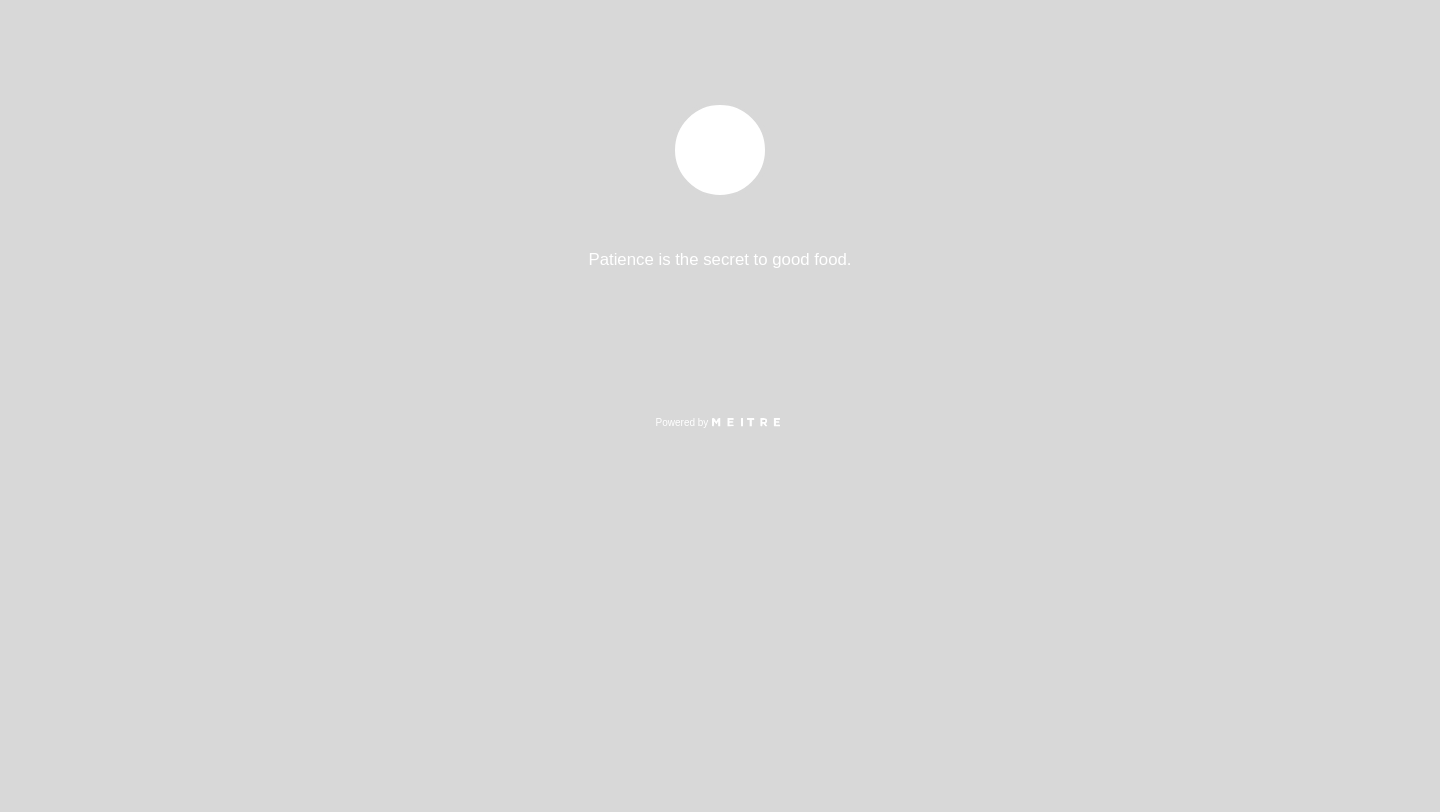select on "es" 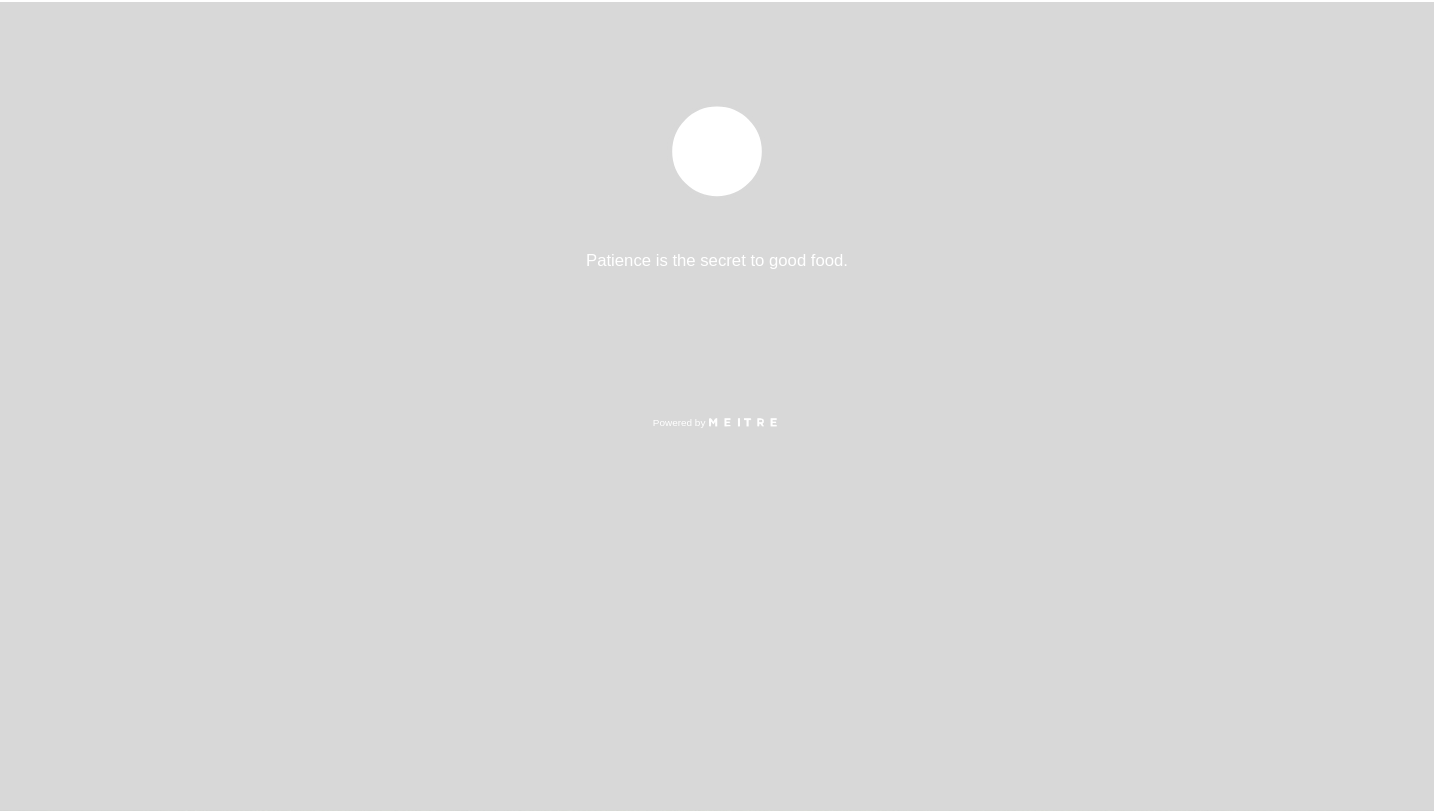scroll, scrollTop: 0, scrollLeft: 0, axis: both 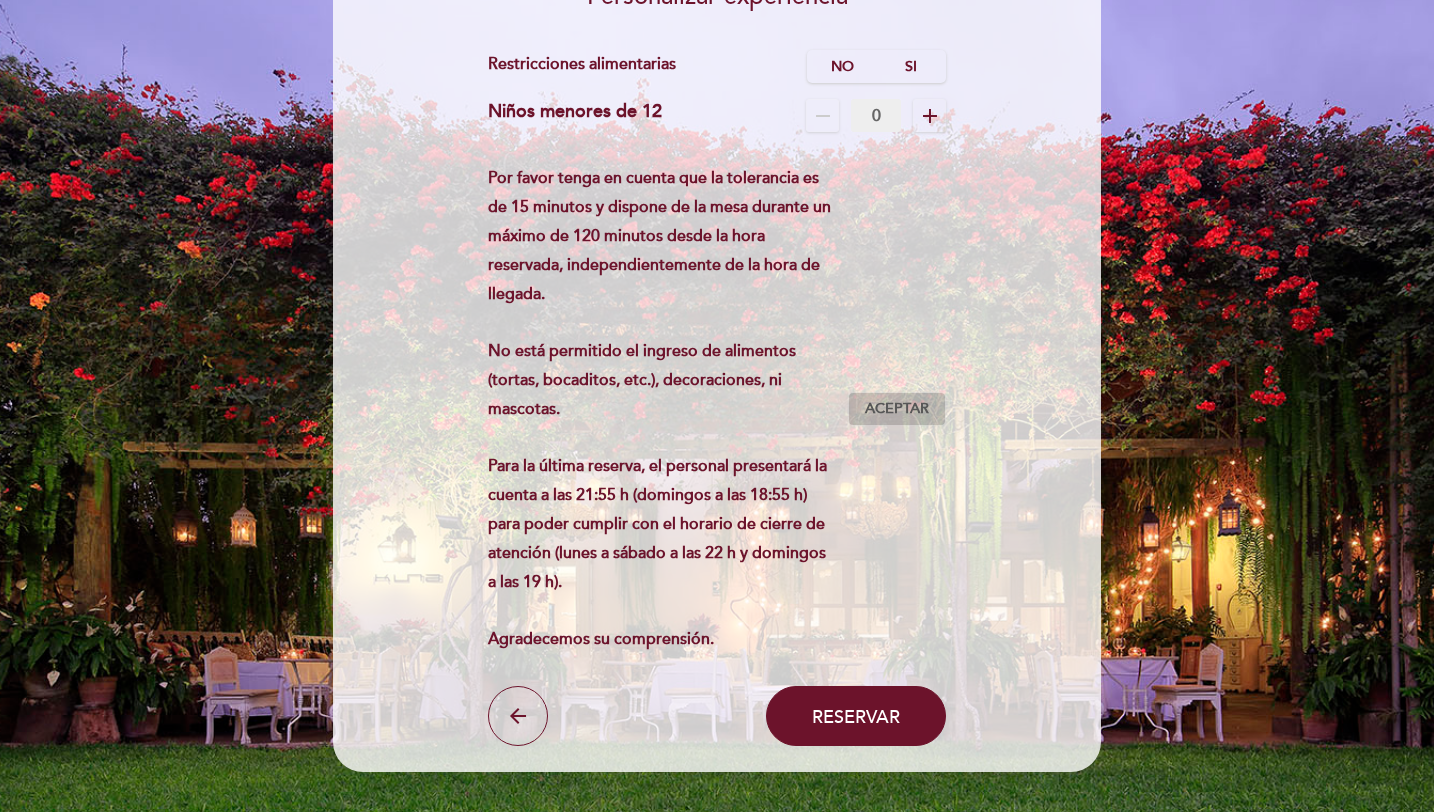 click on "Aceptar" at bounding box center (897, 409) 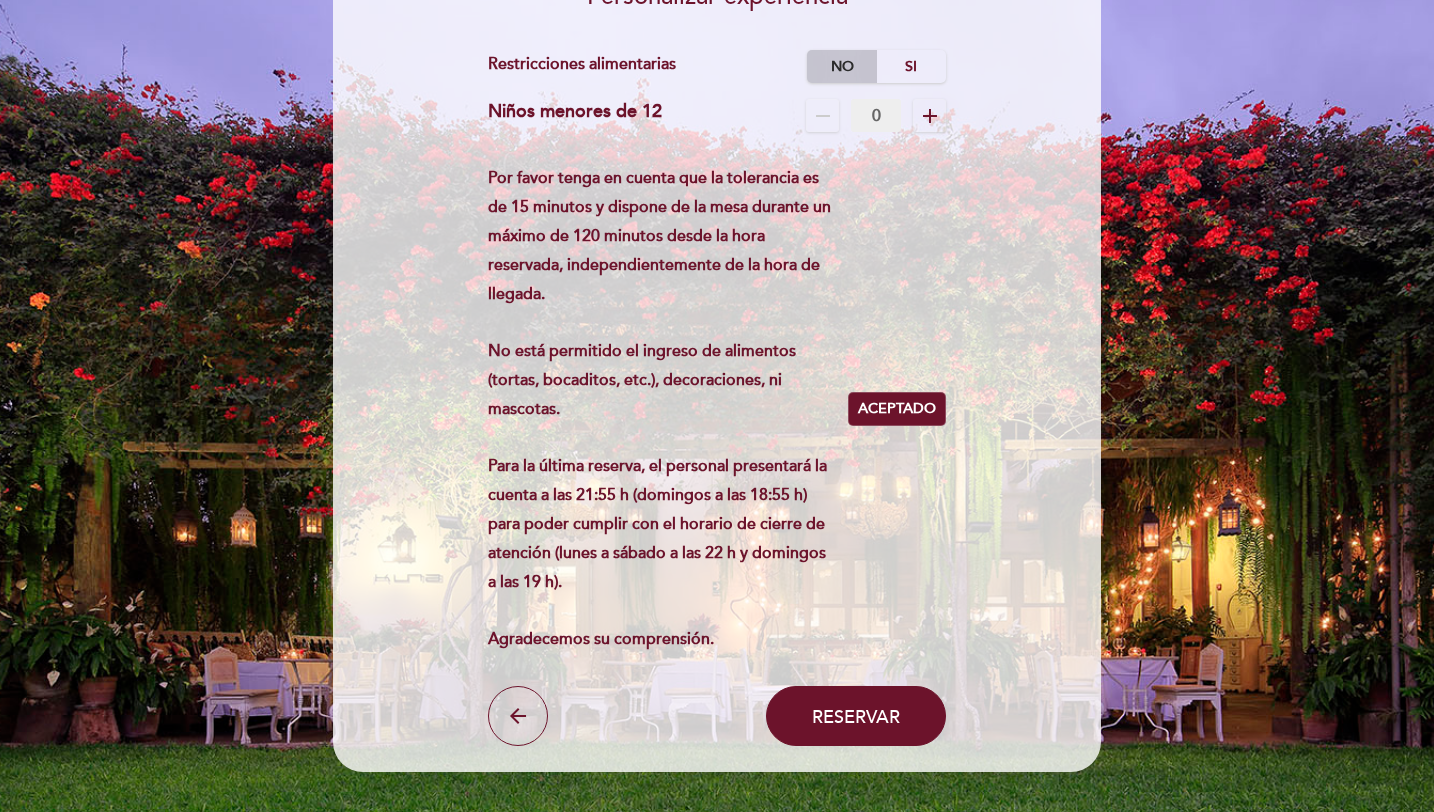 click on "No" at bounding box center [842, 66] 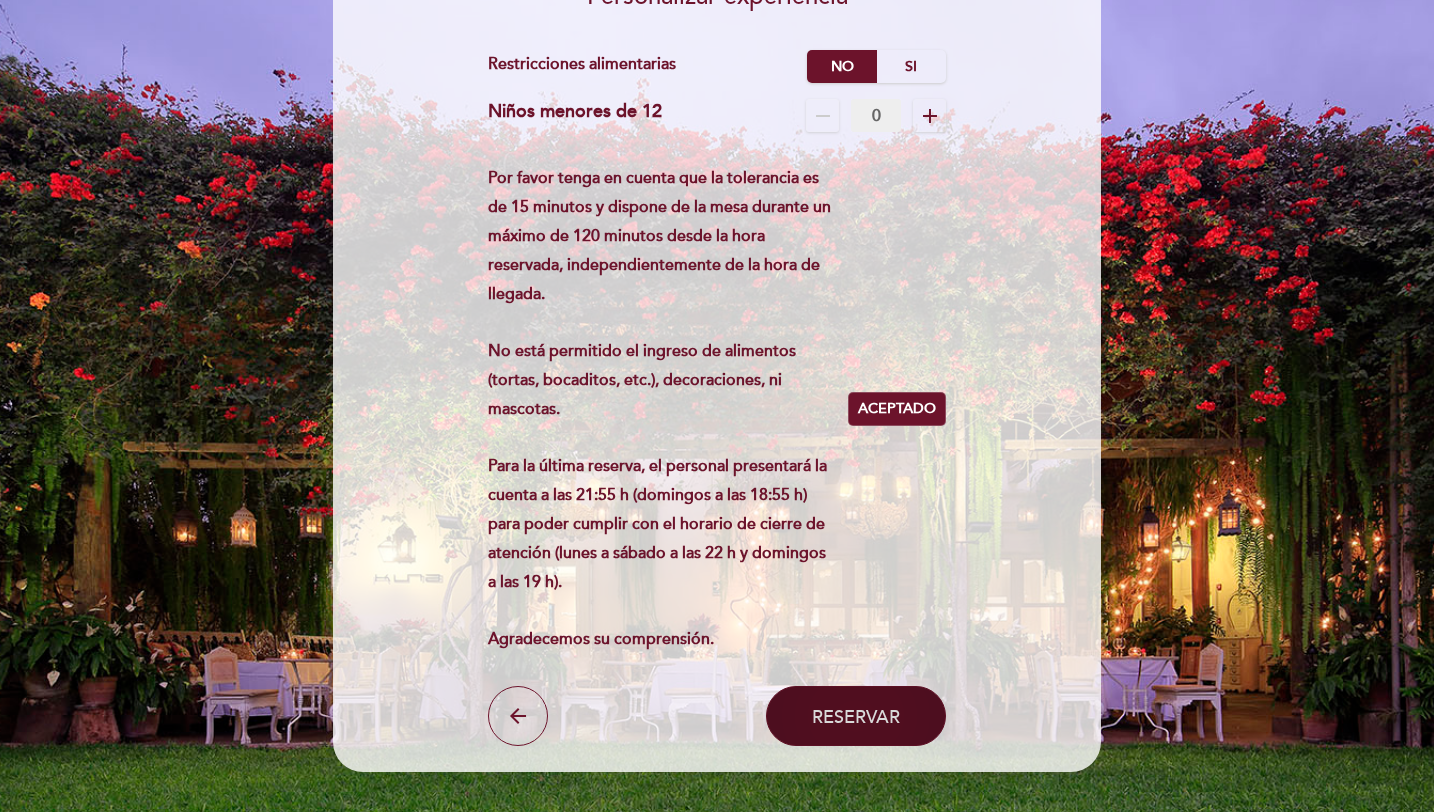 click on "Reservar" at bounding box center (856, 716) 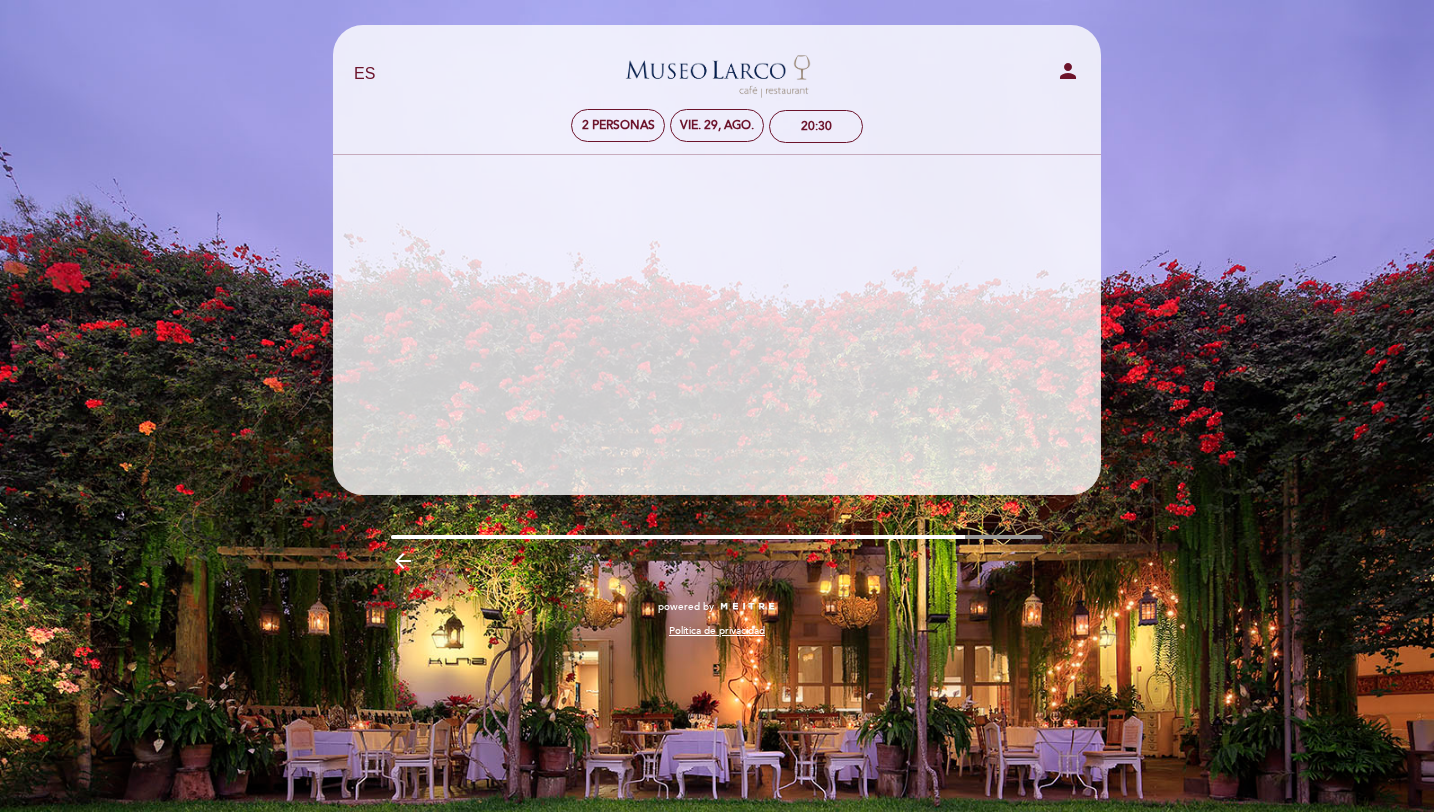 scroll, scrollTop: 0, scrollLeft: 0, axis: both 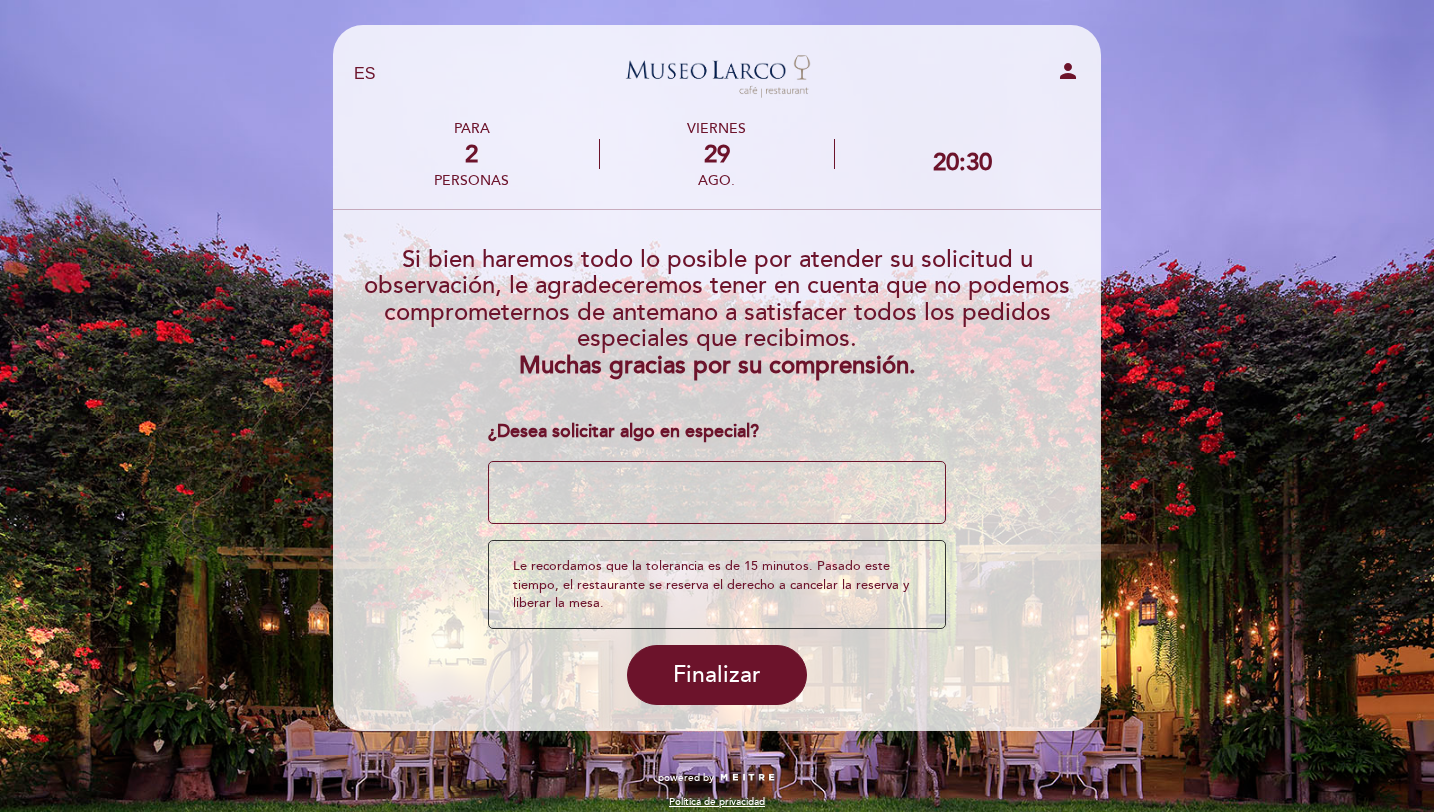 click at bounding box center [717, 493] 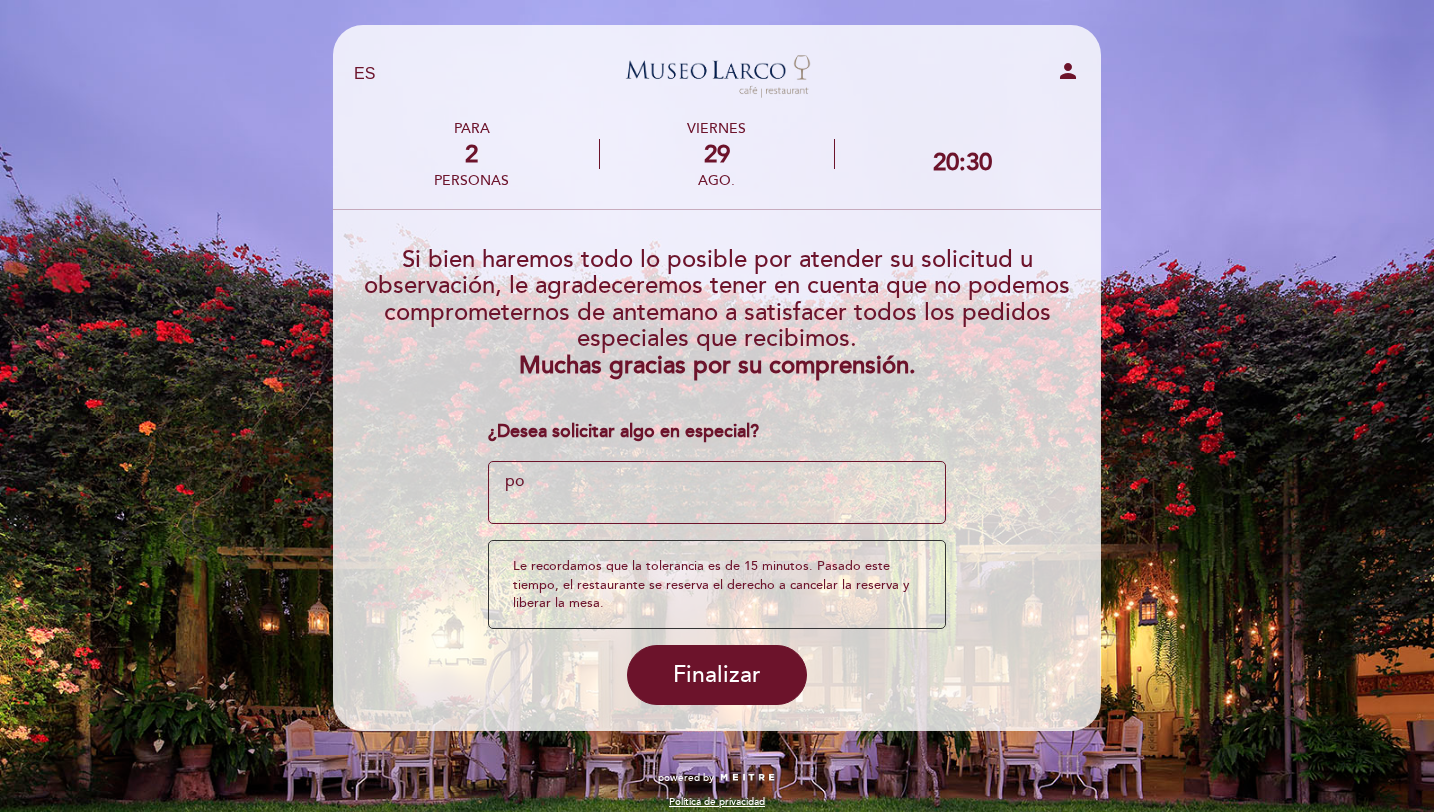 type on "p" 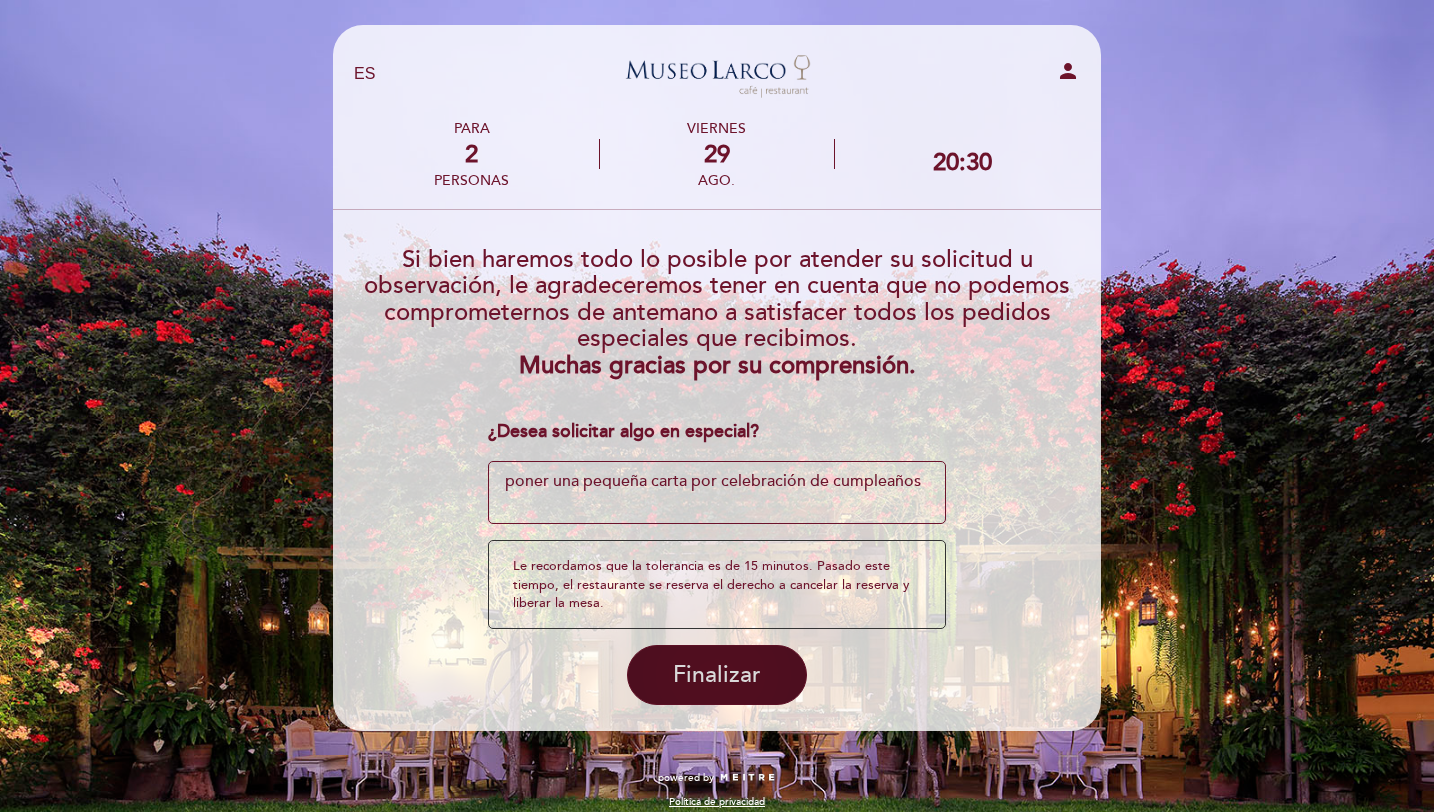 type on "poner una pequeña carta por celebración de cumpleaños" 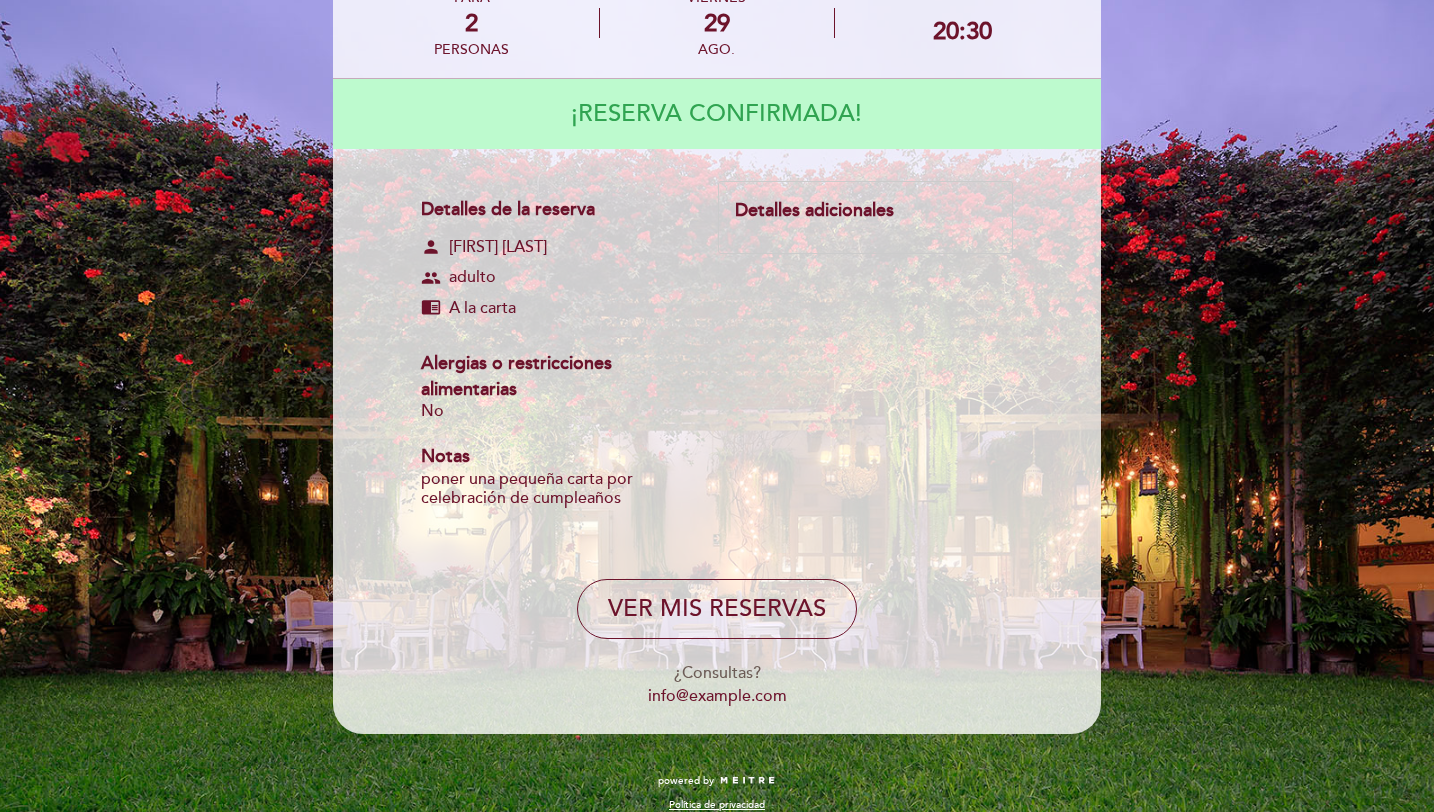 scroll, scrollTop: 133, scrollLeft: 0, axis: vertical 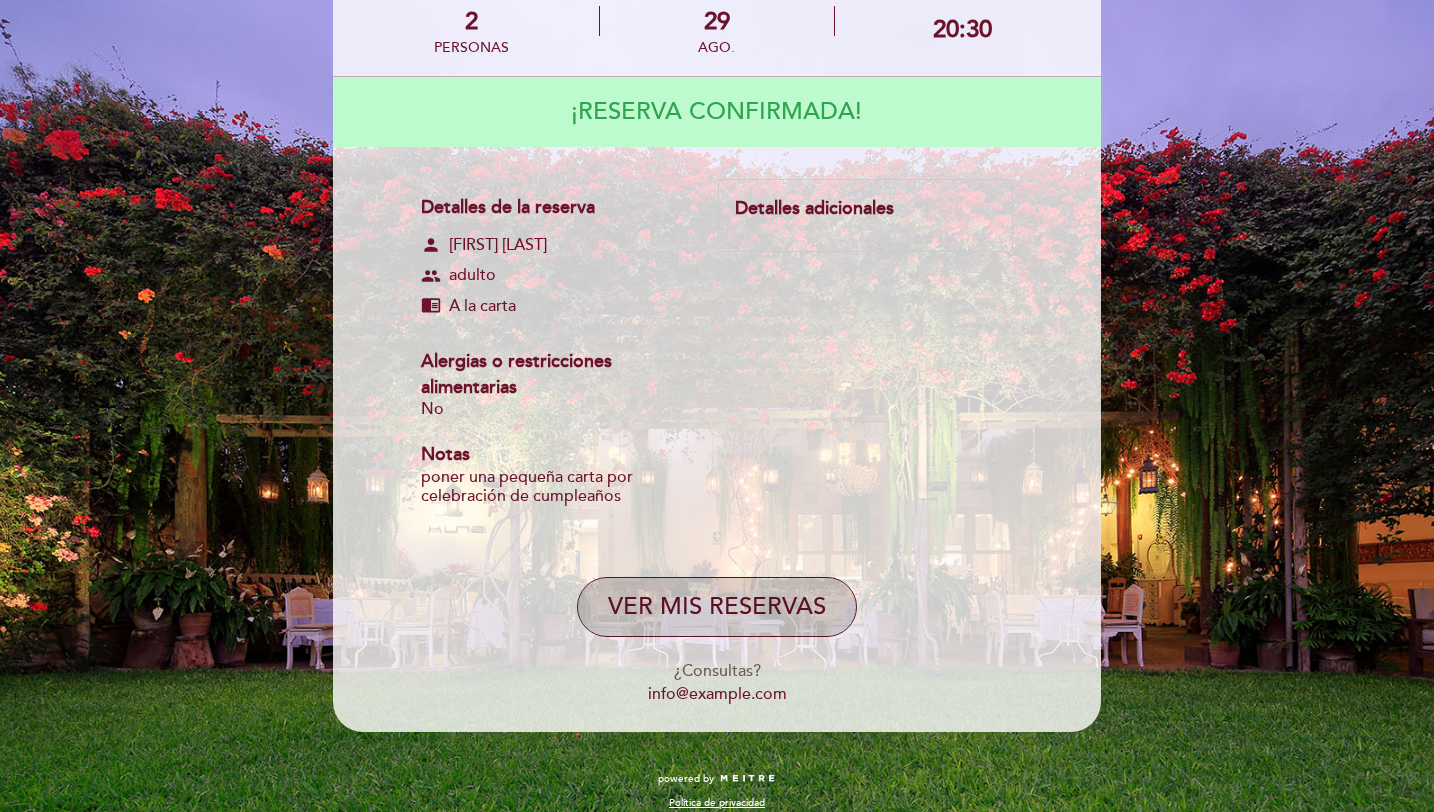 click on "VER MIS RESERVAS" at bounding box center (717, 607) 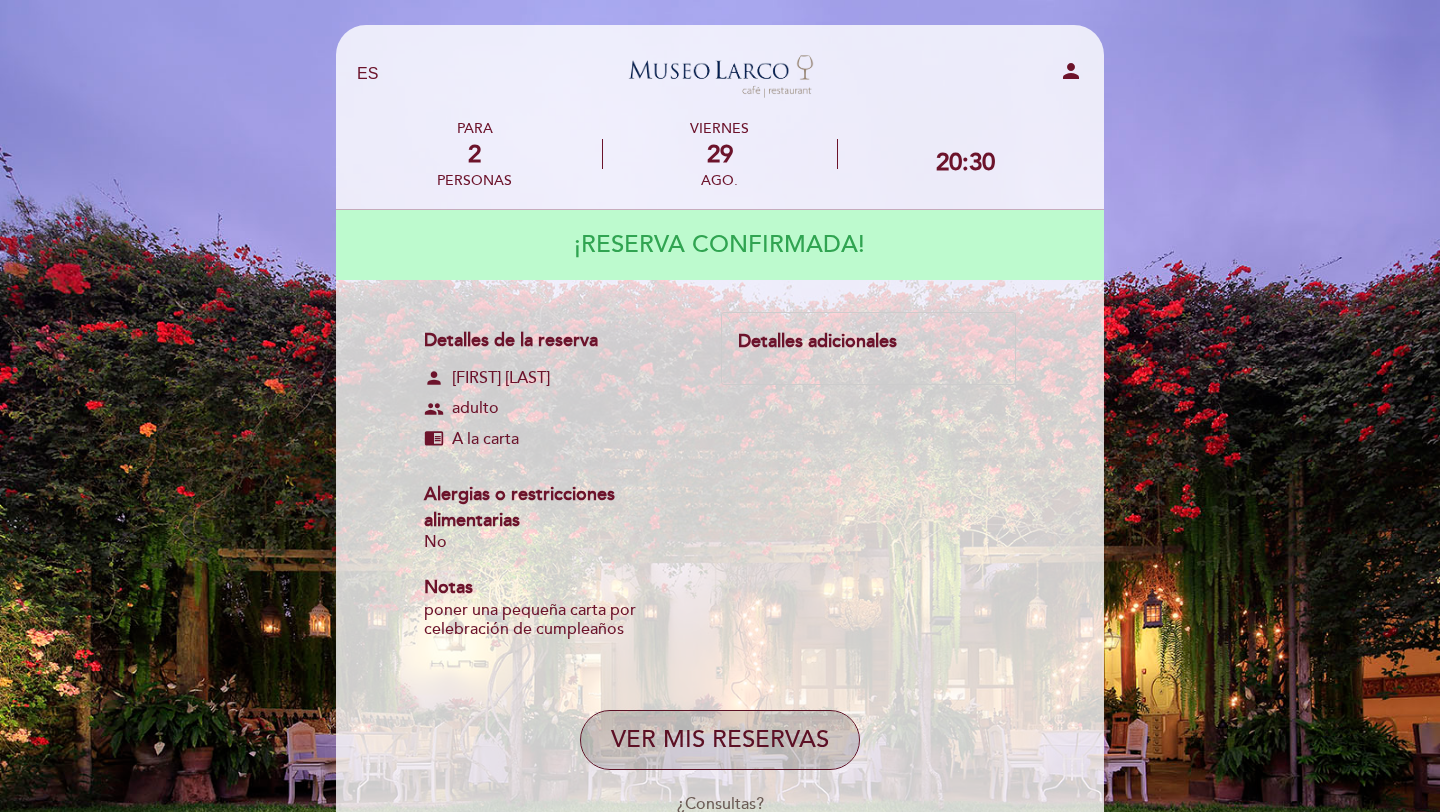 select on "es" 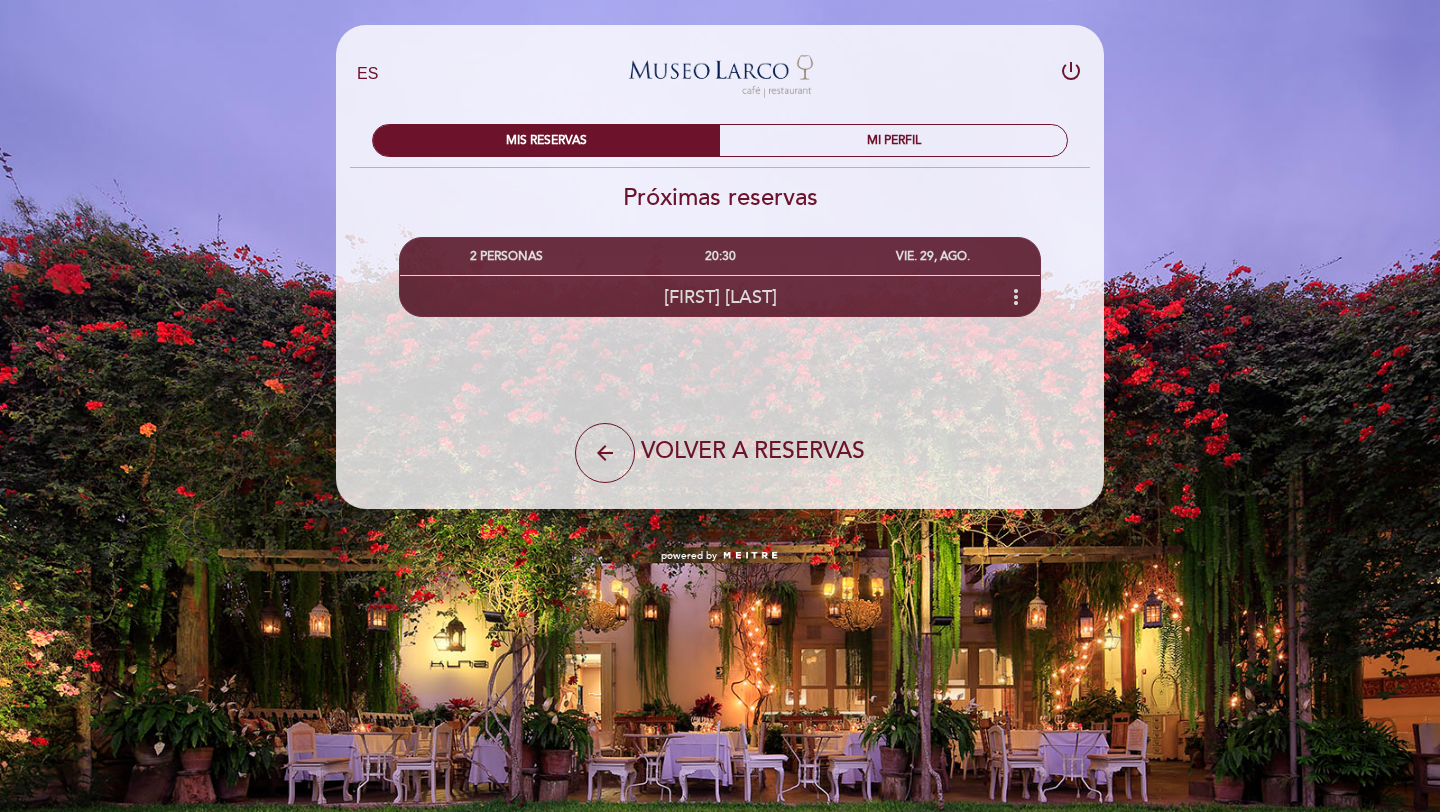 click on "20:30" at bounding box center [719, 256] 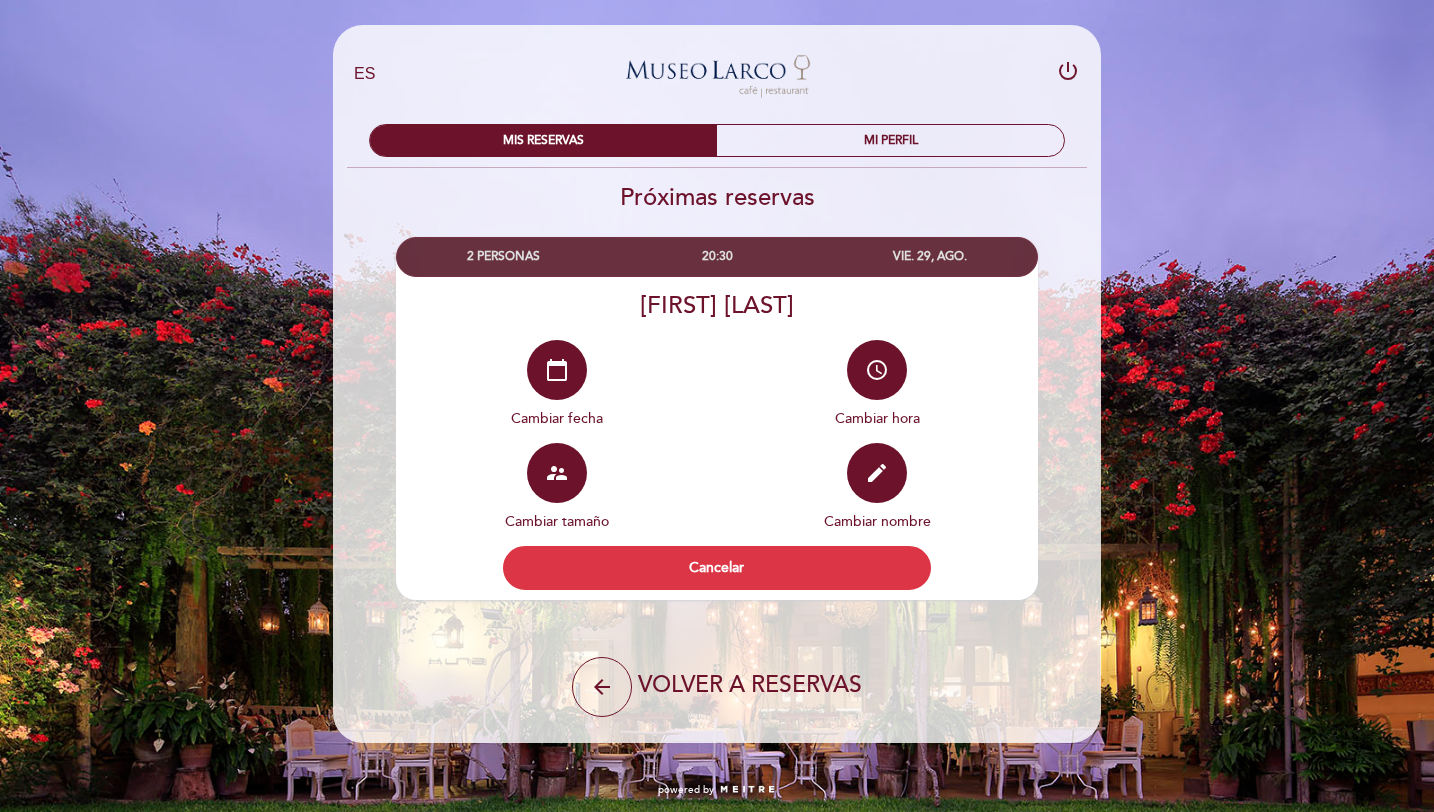 click on "20:30" at bounding box center [716, 256] 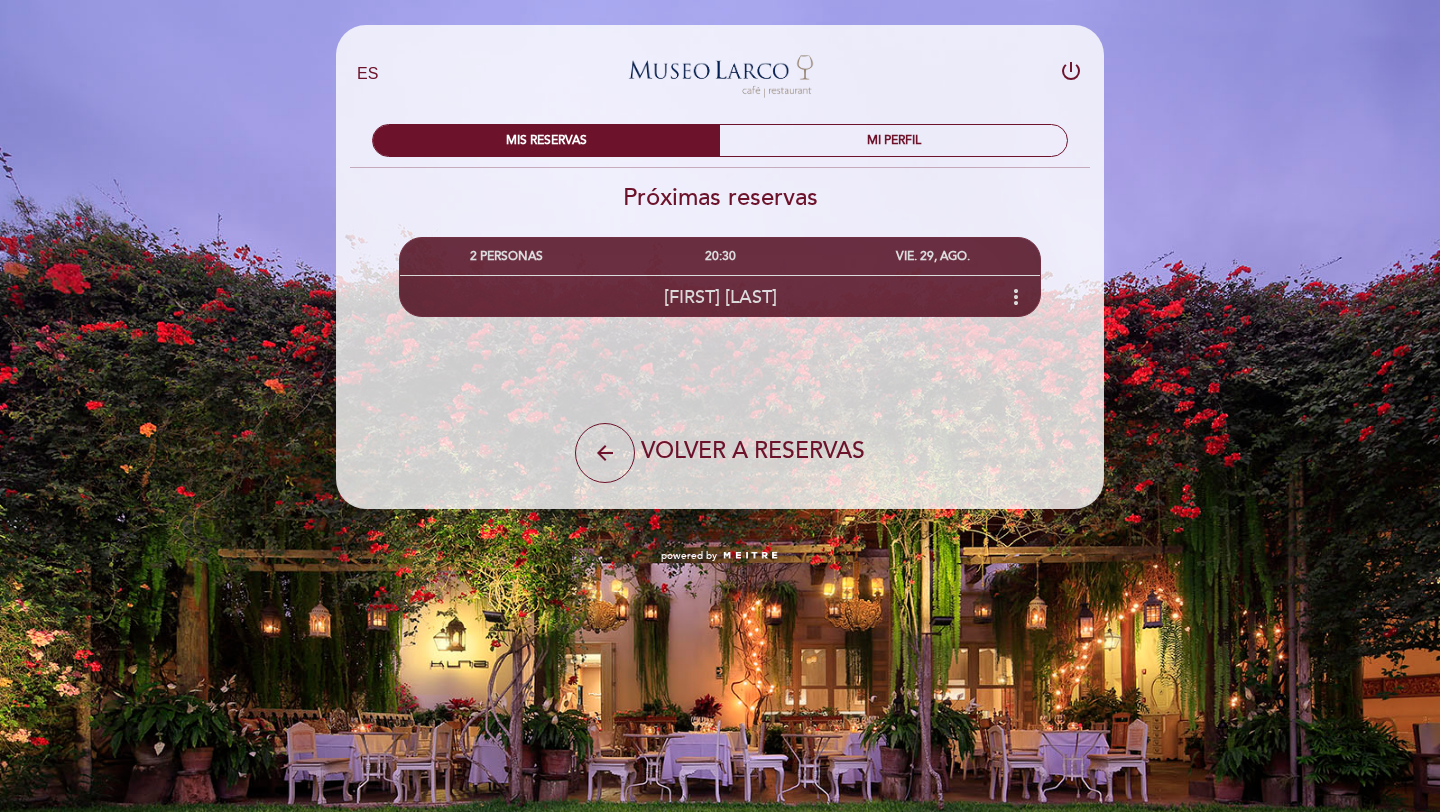 click on "20:30" at bounding box center (719, 256) 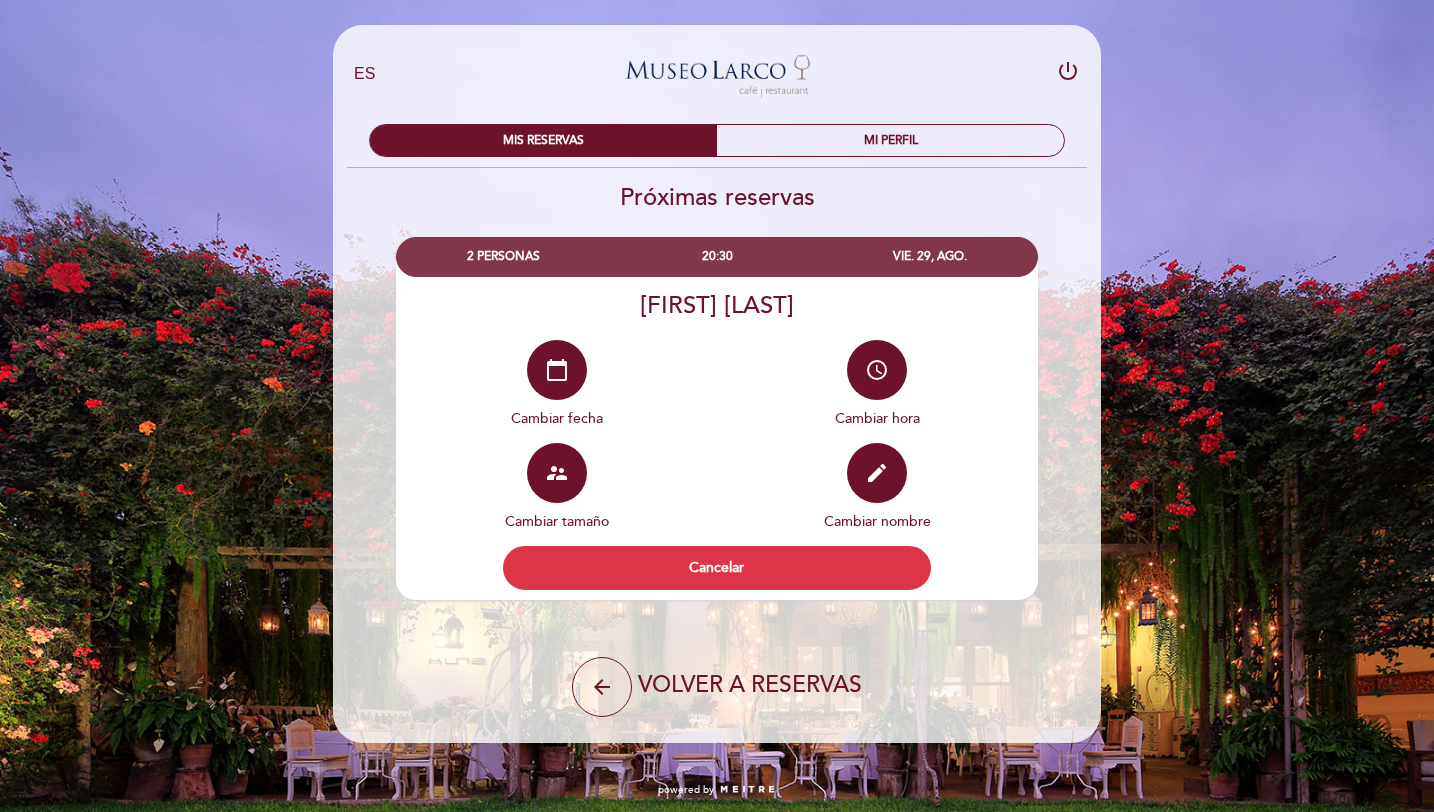 click on "EN
ES
PT
Museo Larco Café - Restaurant
power_settings_new
MIS RESERVAS
MI PERFIL
Próximas reservas
[FIRST] [LAST] calendar_today Cambiar fecha" at bounding box center (717, 384) 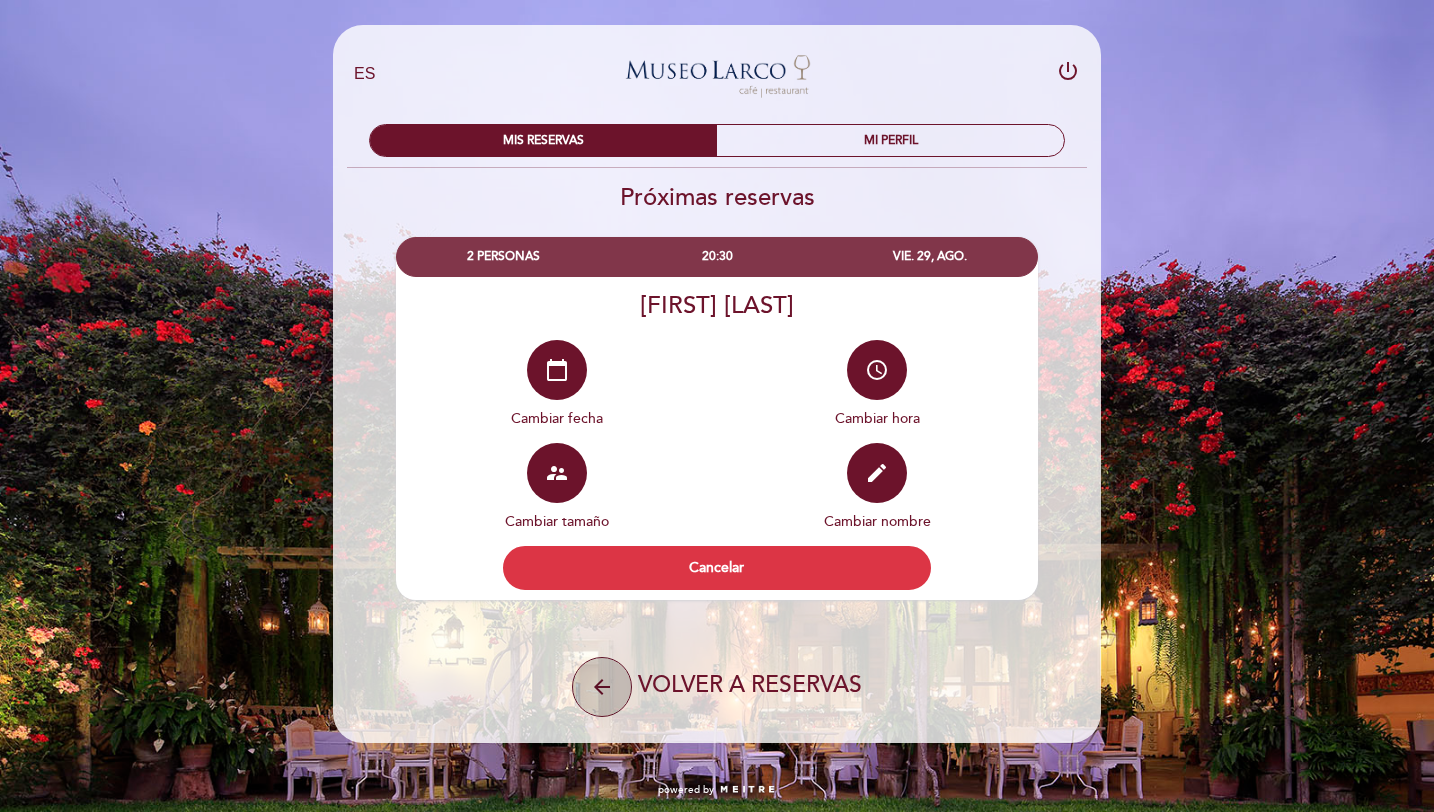 click on "arrow_back" at bounding box center [602, 687] 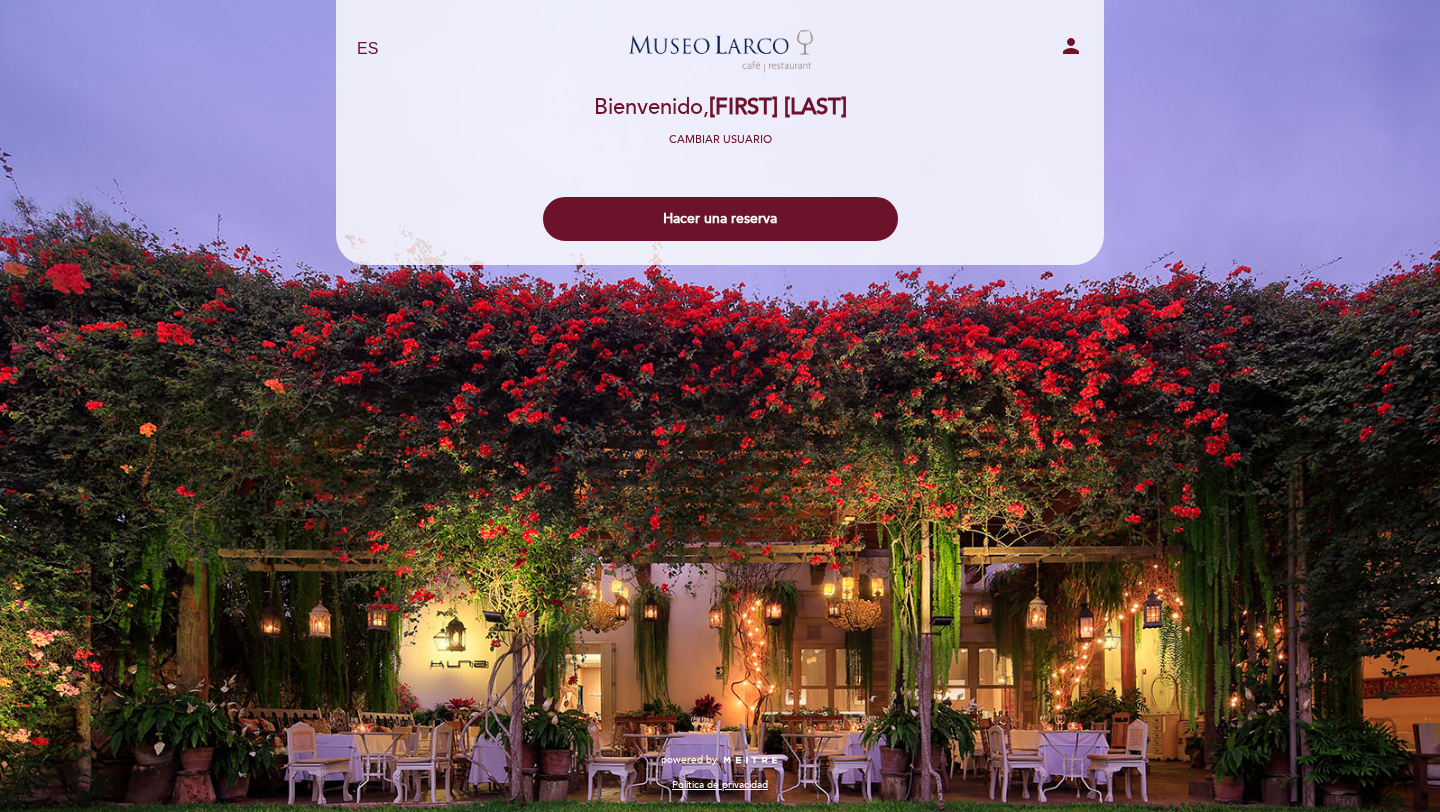 click on "person" at bounding box center (1071, 46) 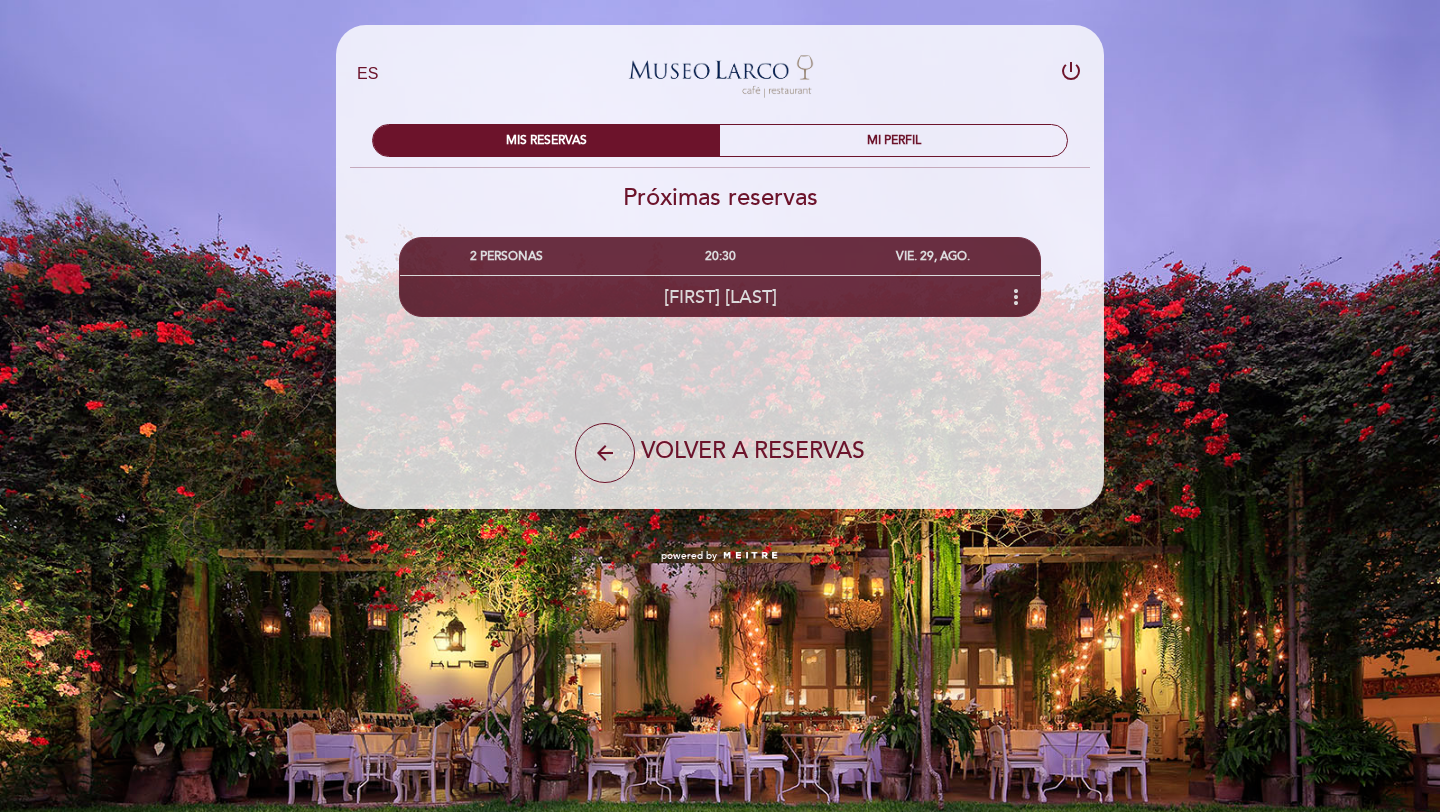 click on "more_vert" at bounding box center (1016, 297) 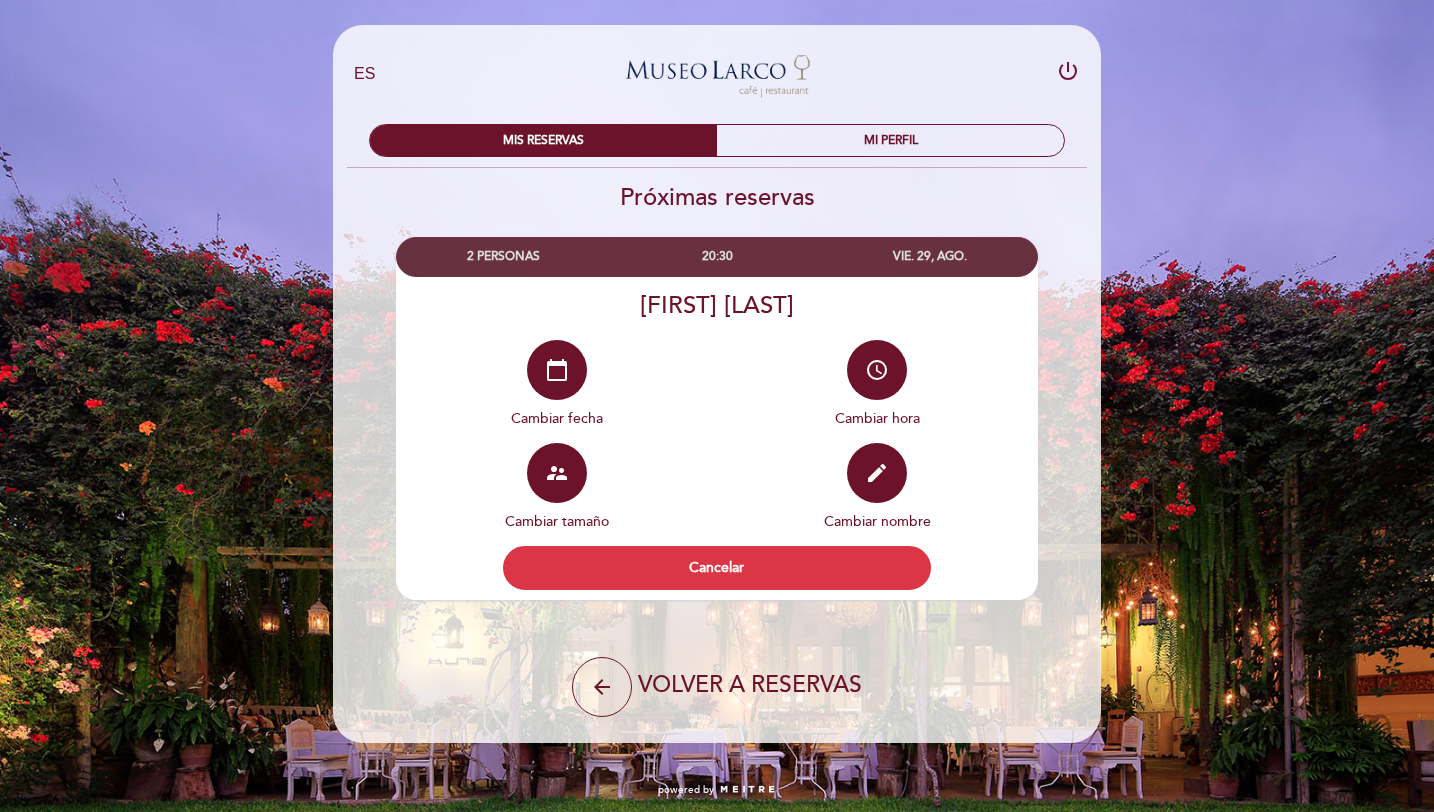 scroll, scrollTop: 5, scrollLeft: 0, axis: vertical 